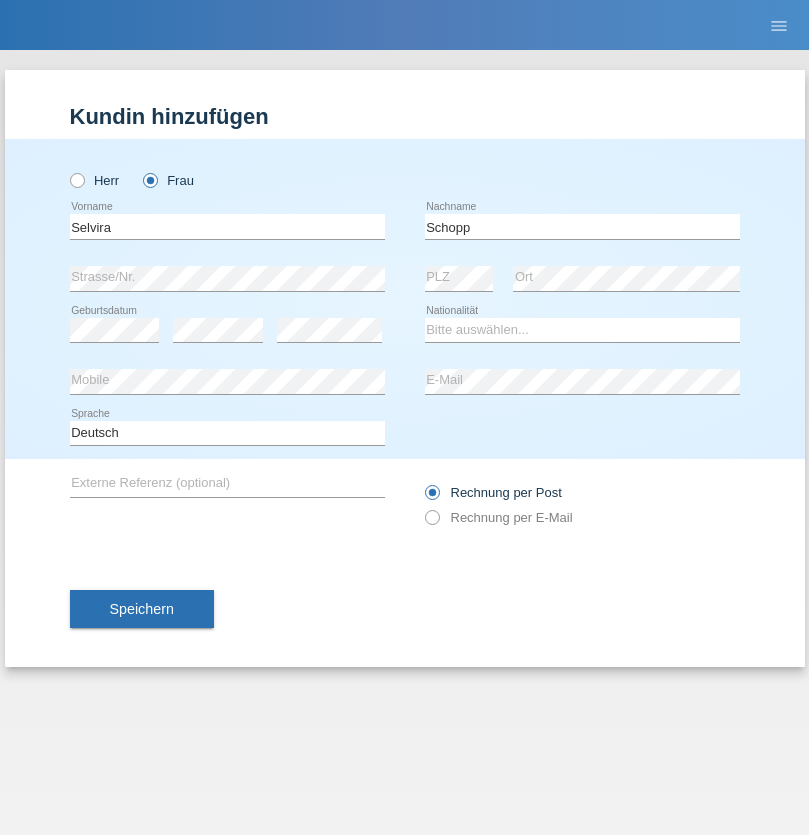 scroll, scrollTop: 0, scrollLeft: 0, axis: both 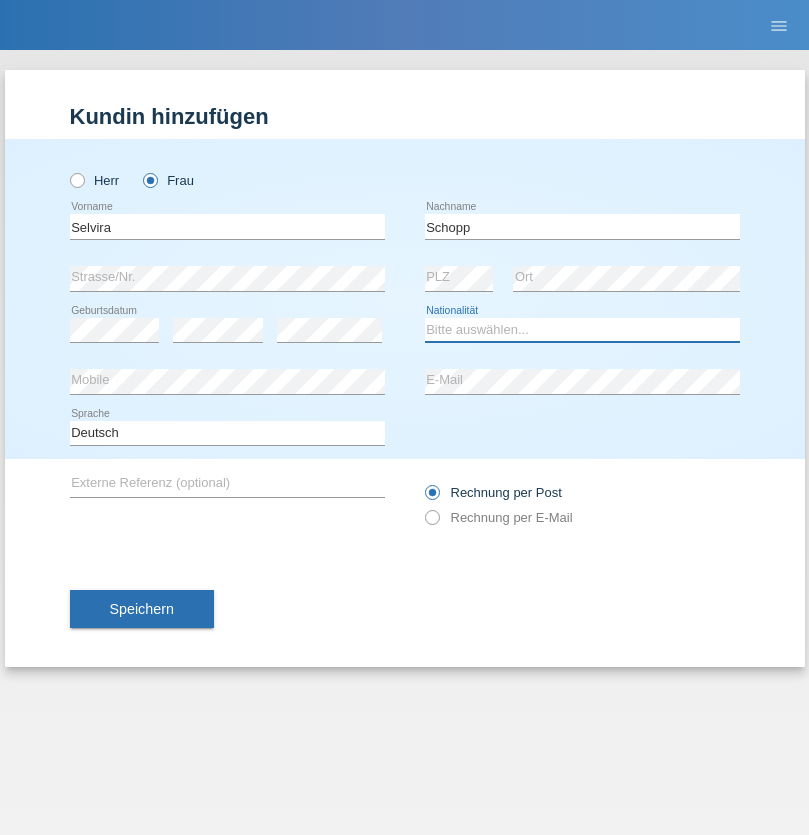 select on "CH" 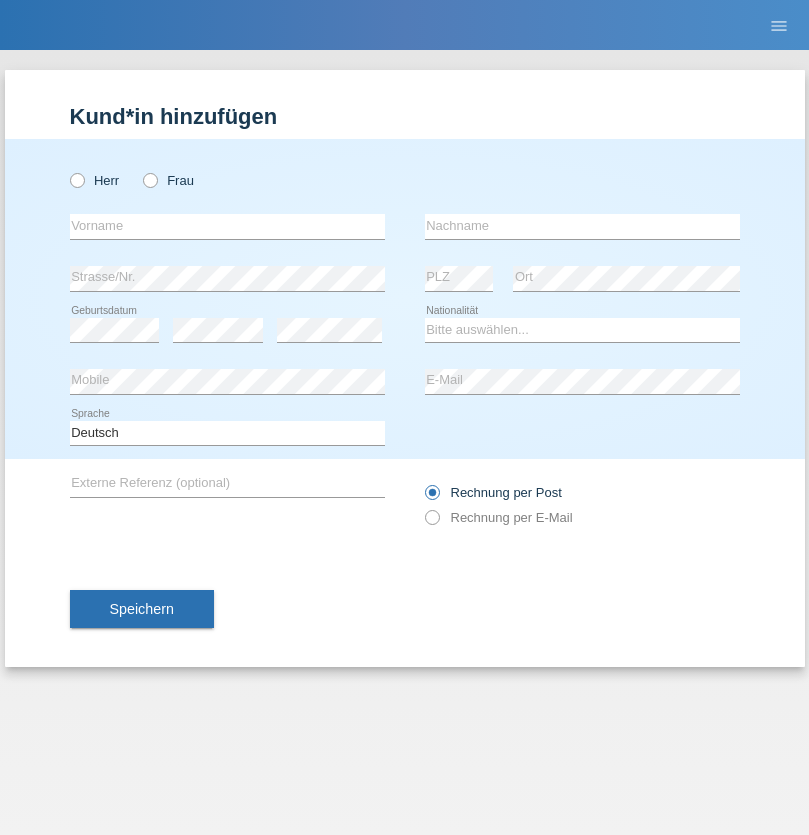 scroll, scrollTop: 0, scrollLeft: 0, axis: both 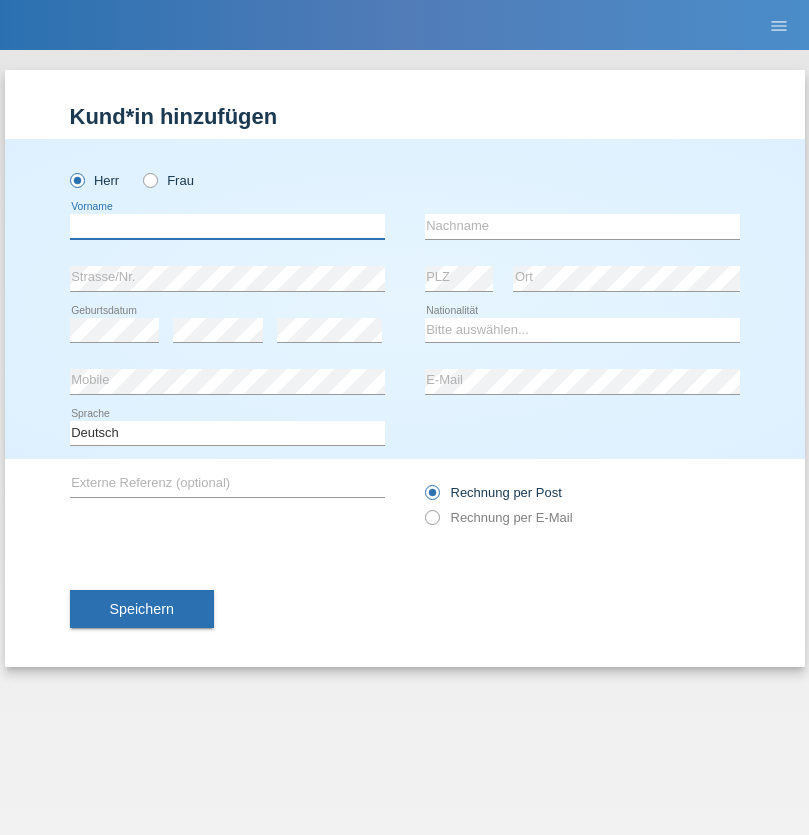 click at bounding box center [227, 226] 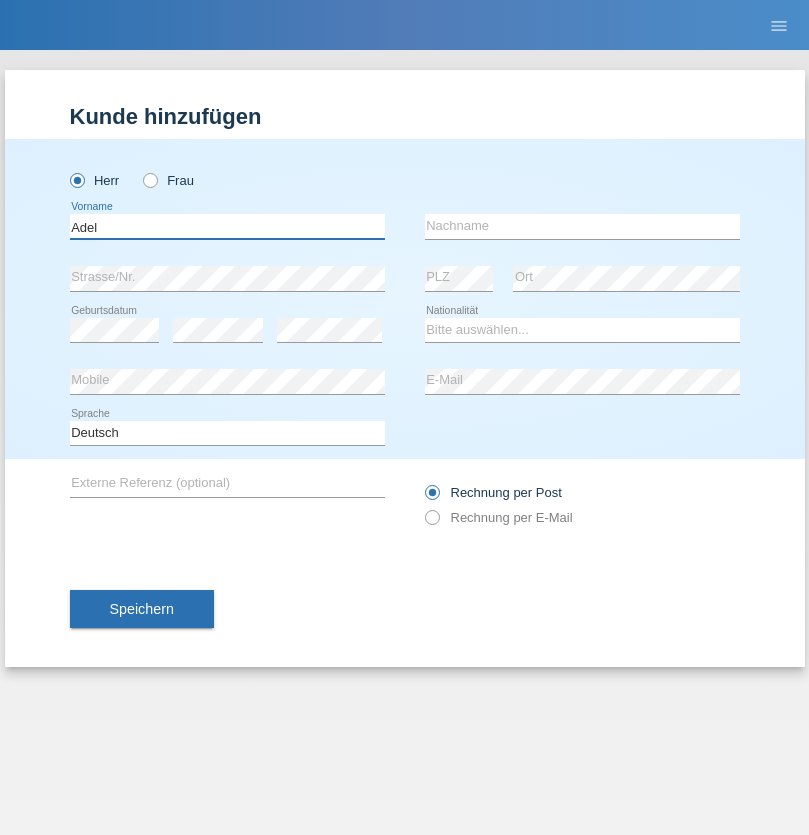 type on "Adel" 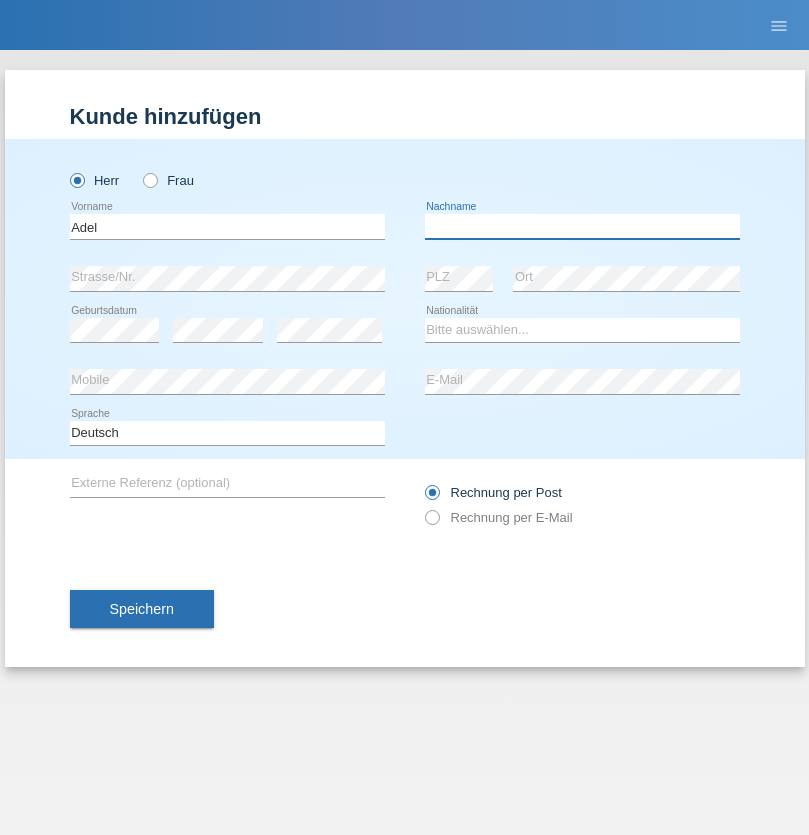click at bounding box center (582, 226) 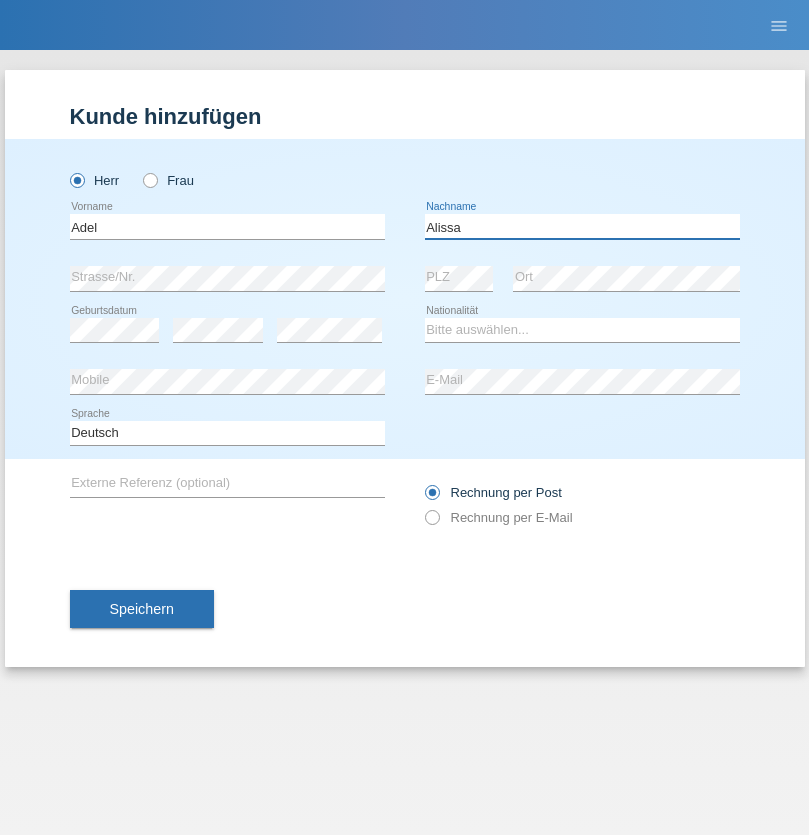 type on "Alissa" 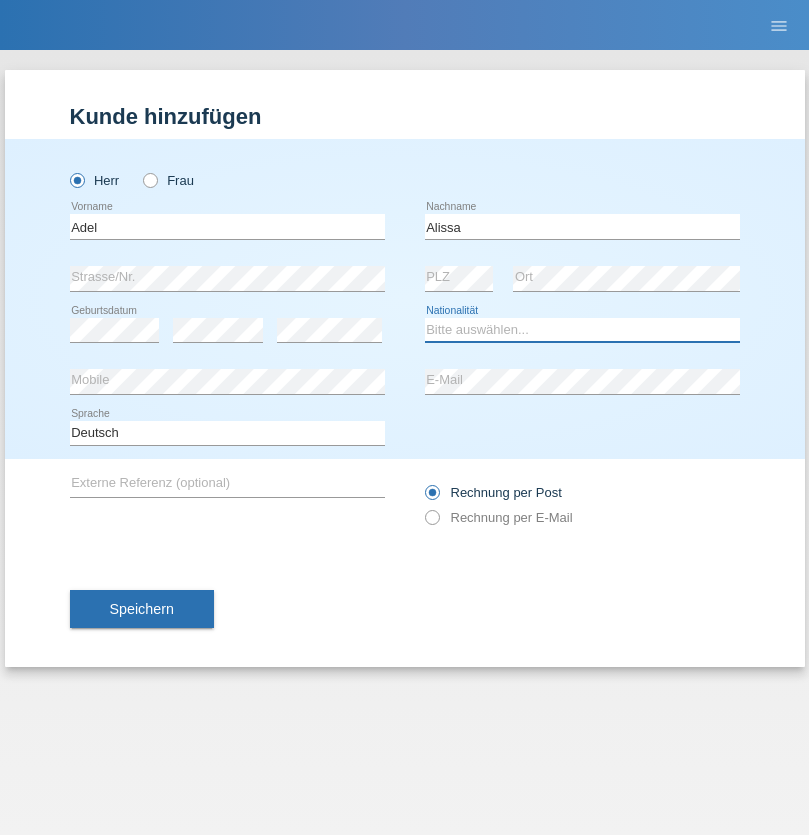 select on "SY" 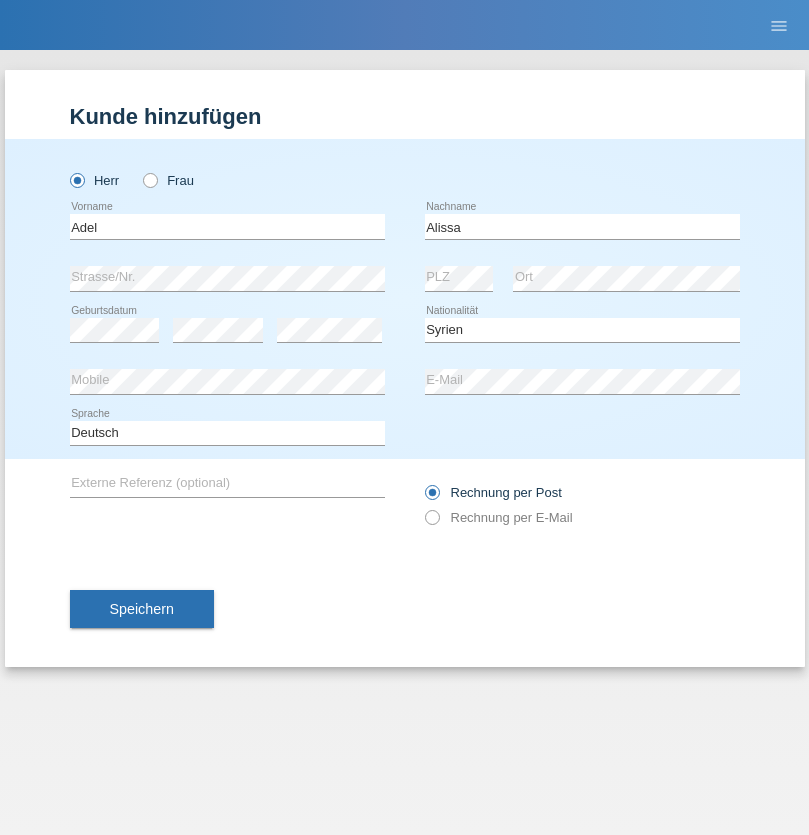 select on "C" 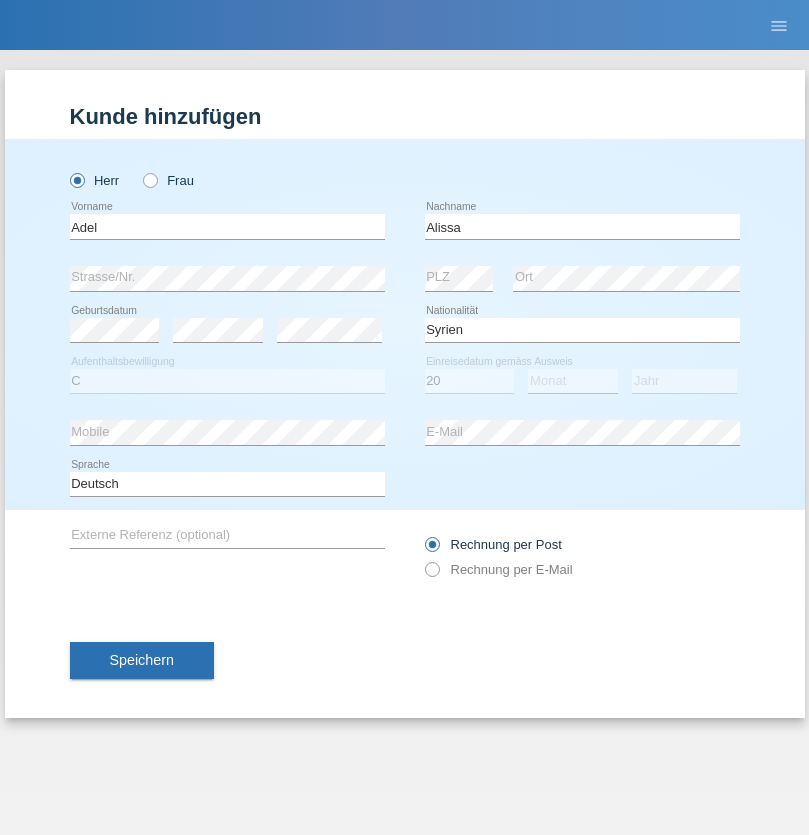 select on "09" 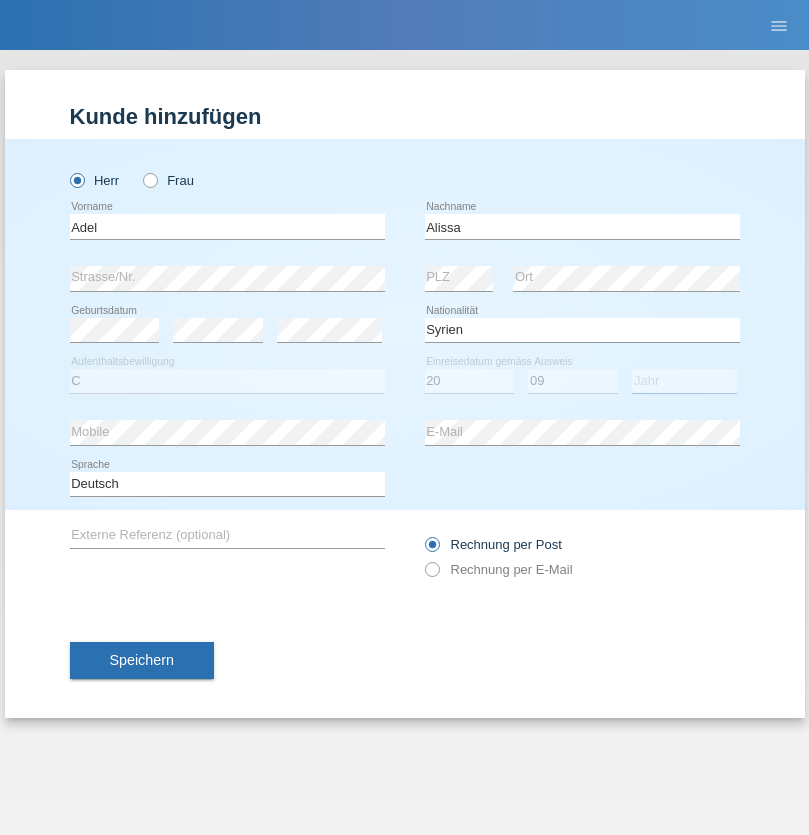 select on "2018" 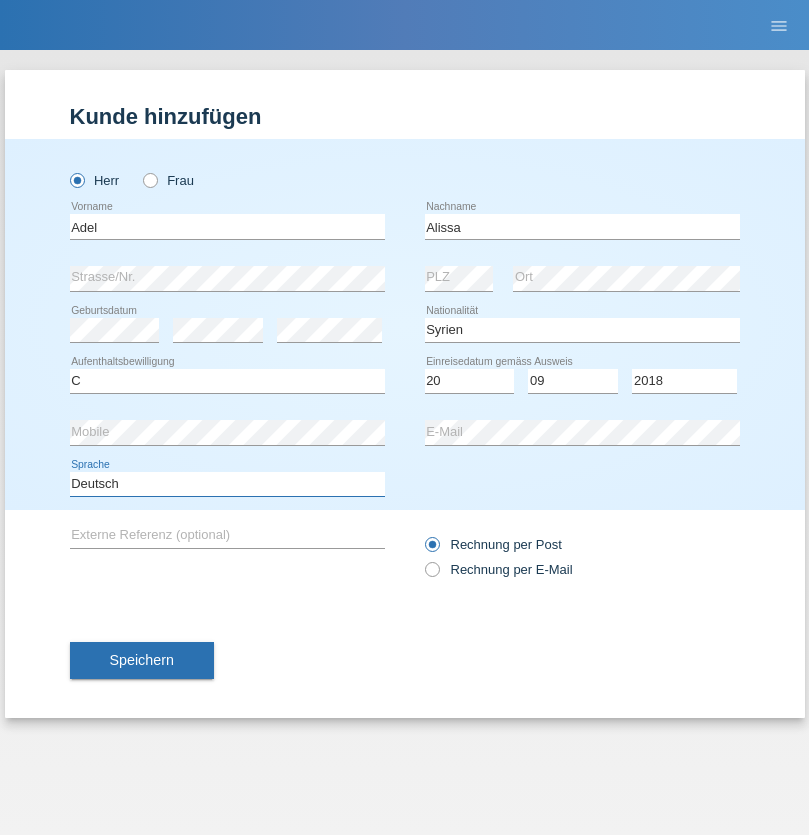 select on "en" 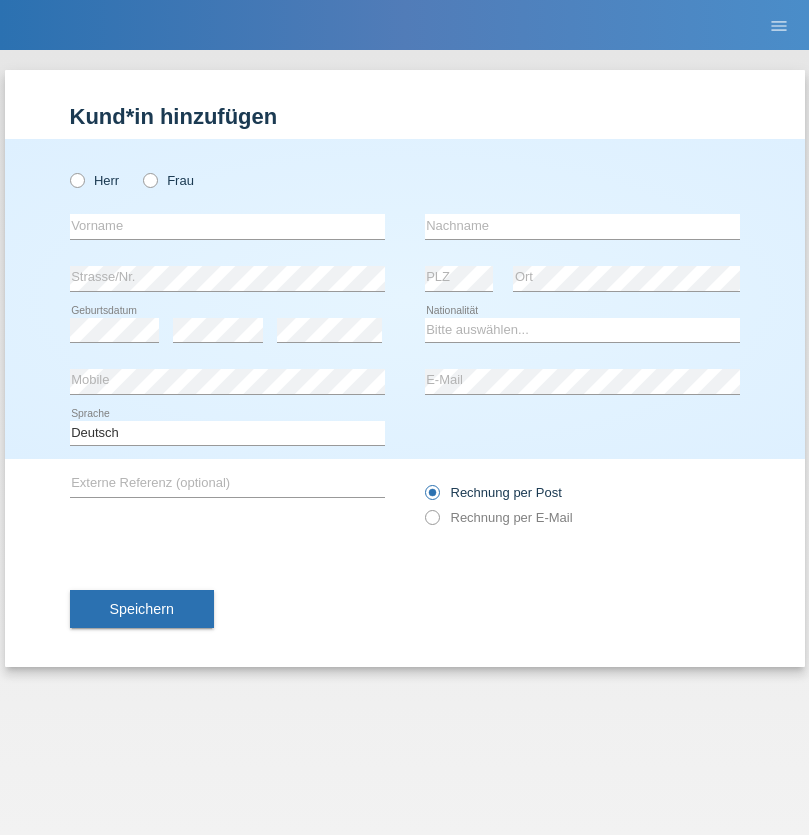 scroll, scrollTop: 0, scrollLeft: 0, axis: both 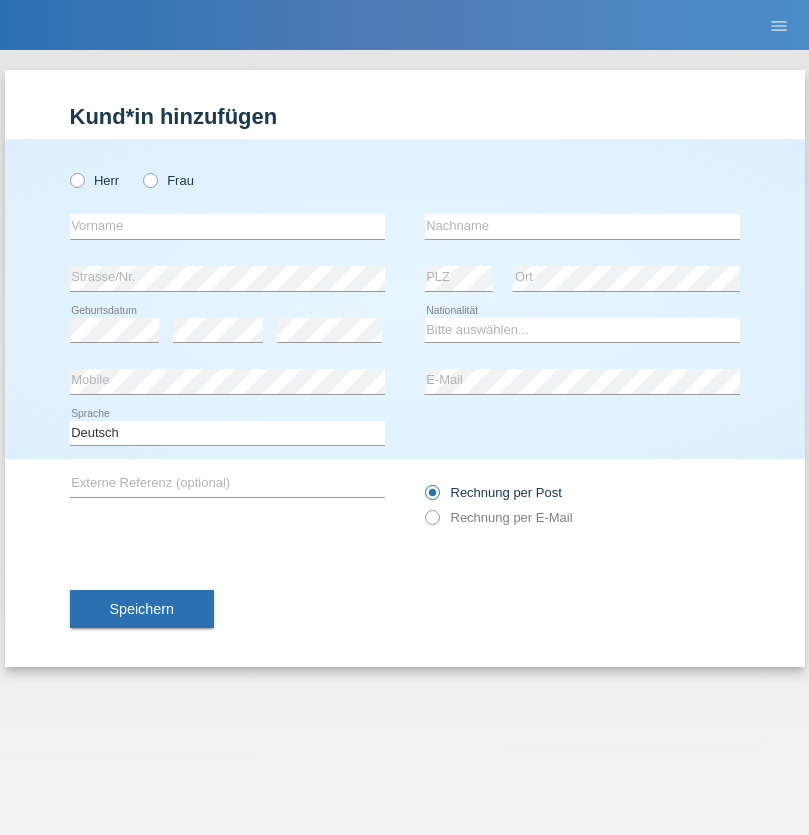 radio on "true" 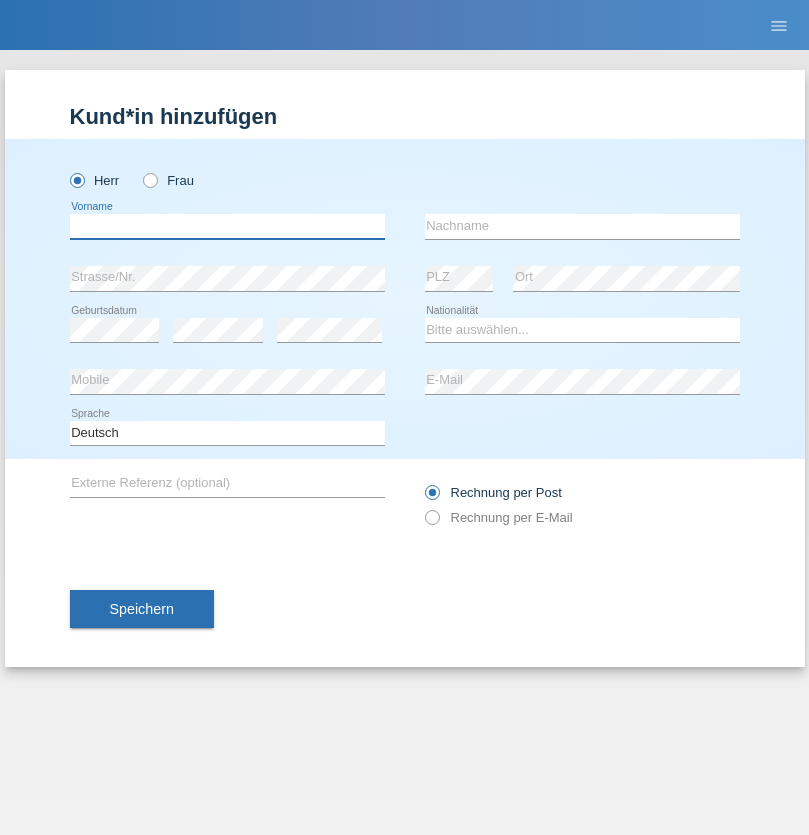 click at bounding box center (227, 226) 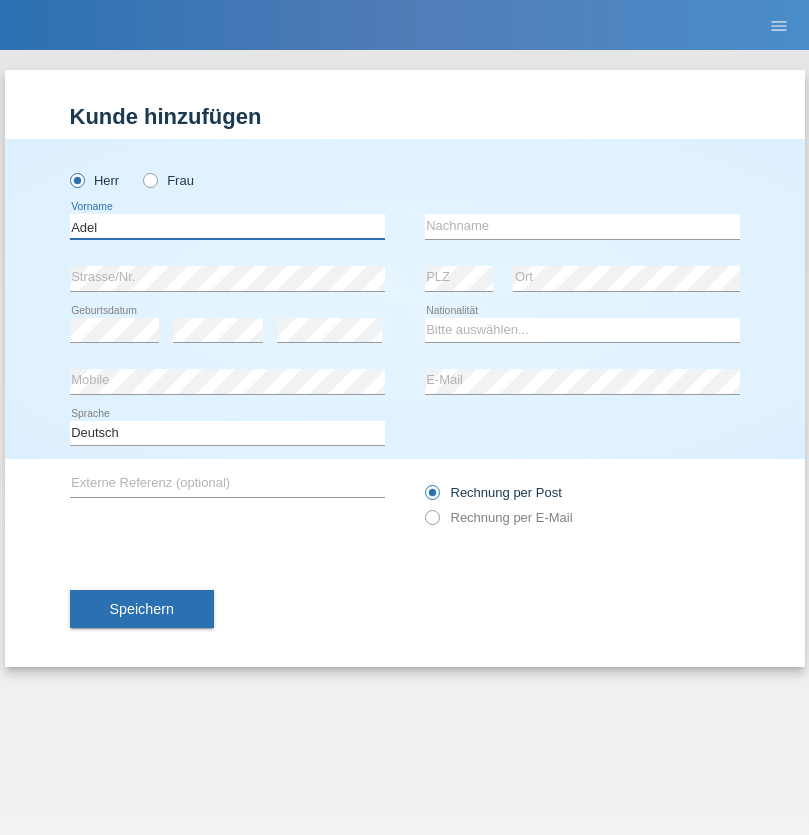type on "Adel" 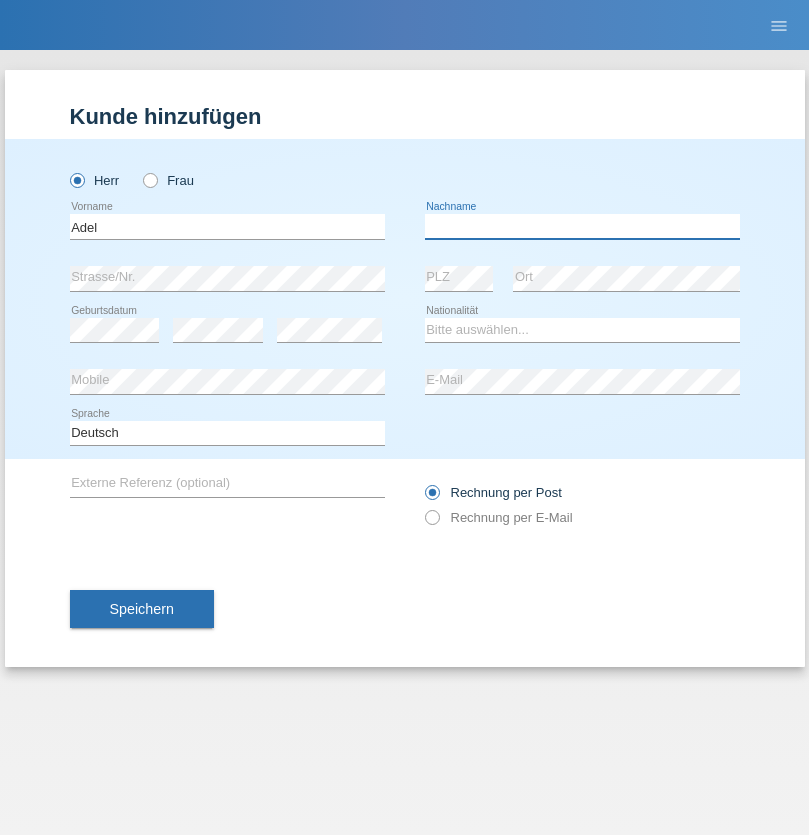 click at bounding box center [582, 226] 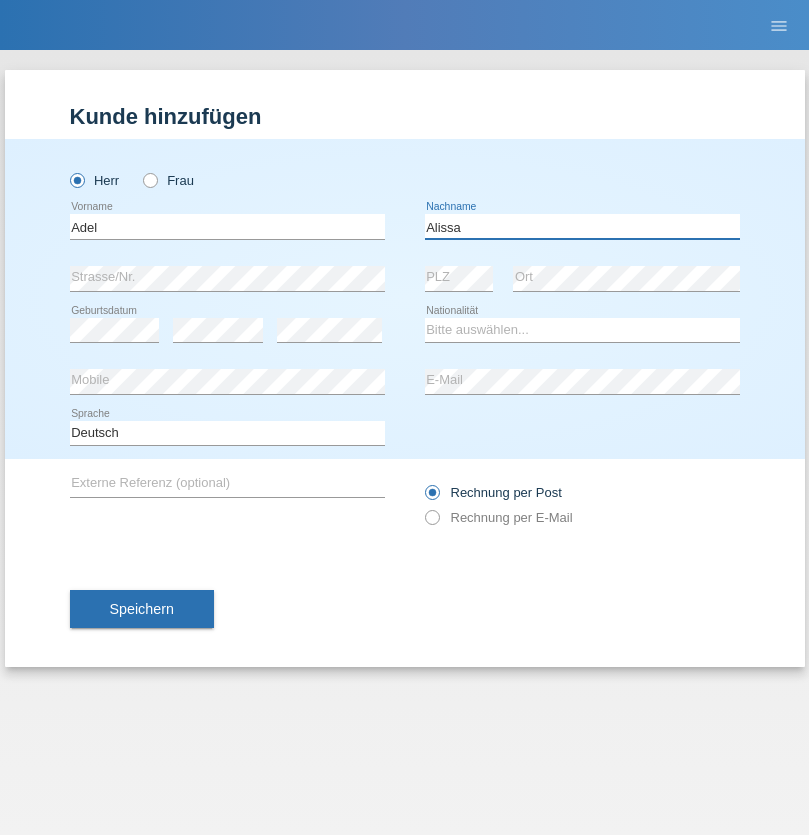 type on "Alissa" 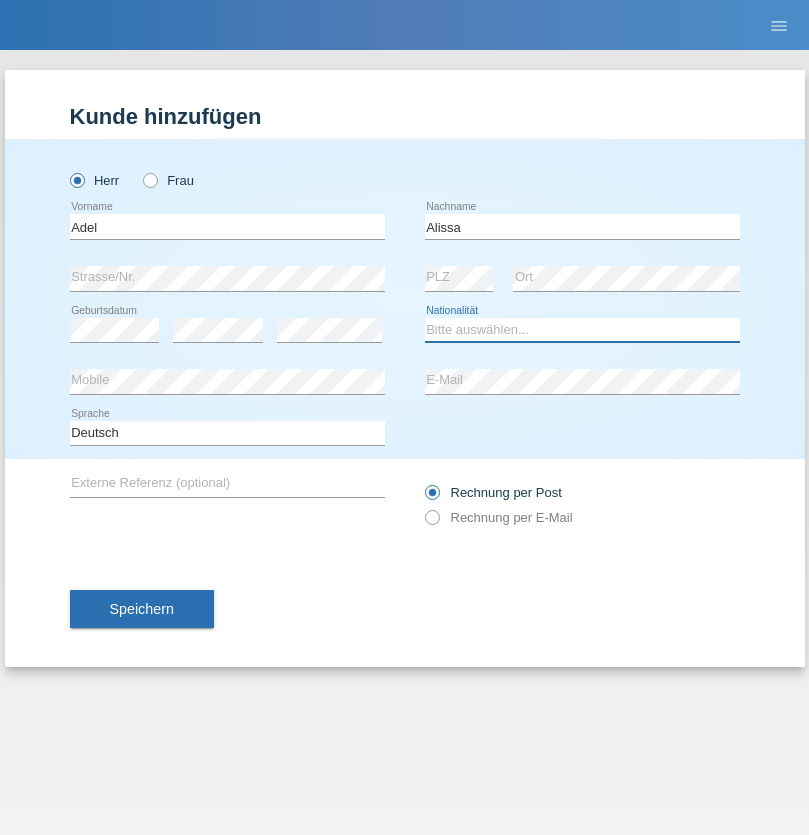 select on "SY" 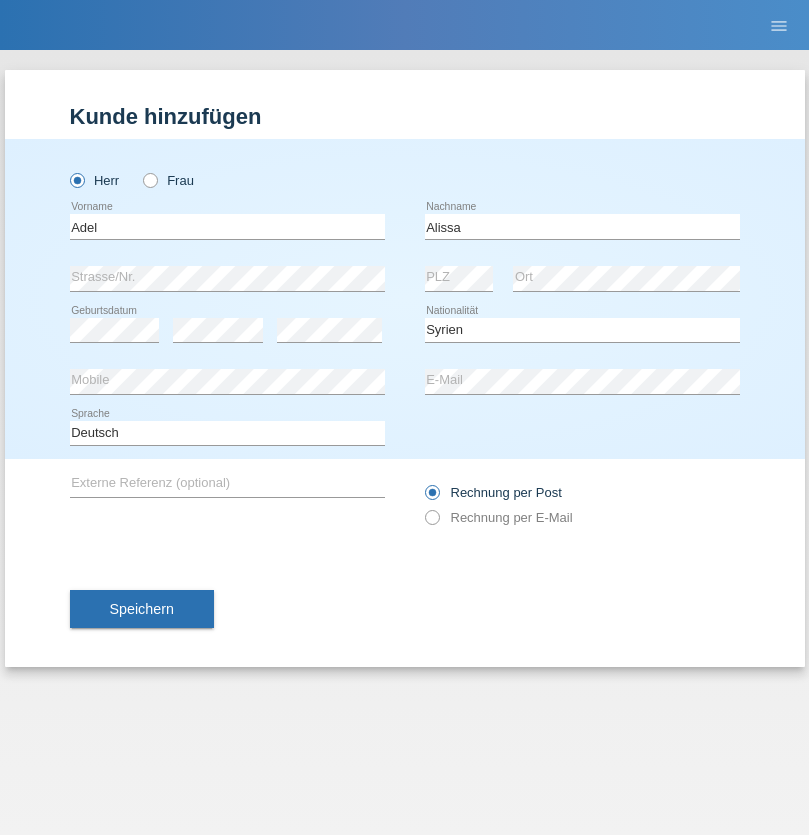 select on "C" 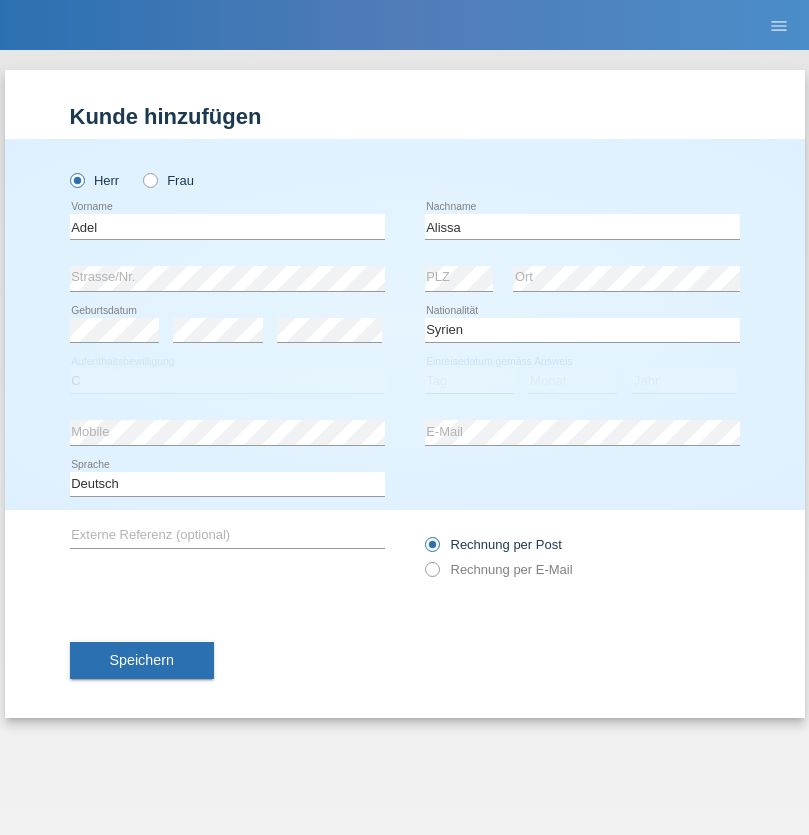 select on "20" 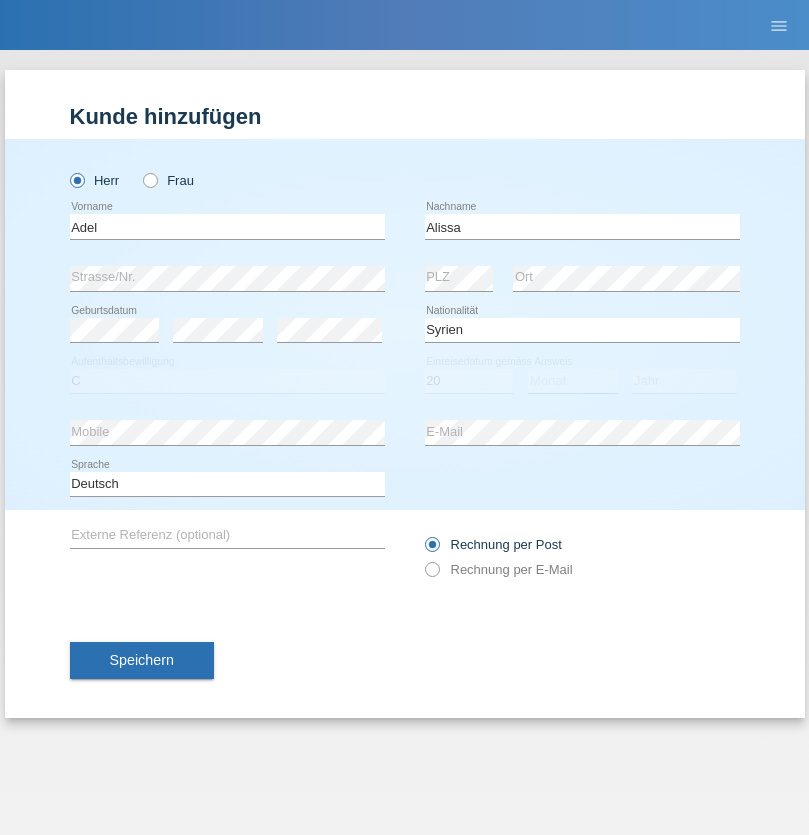 select on "09" 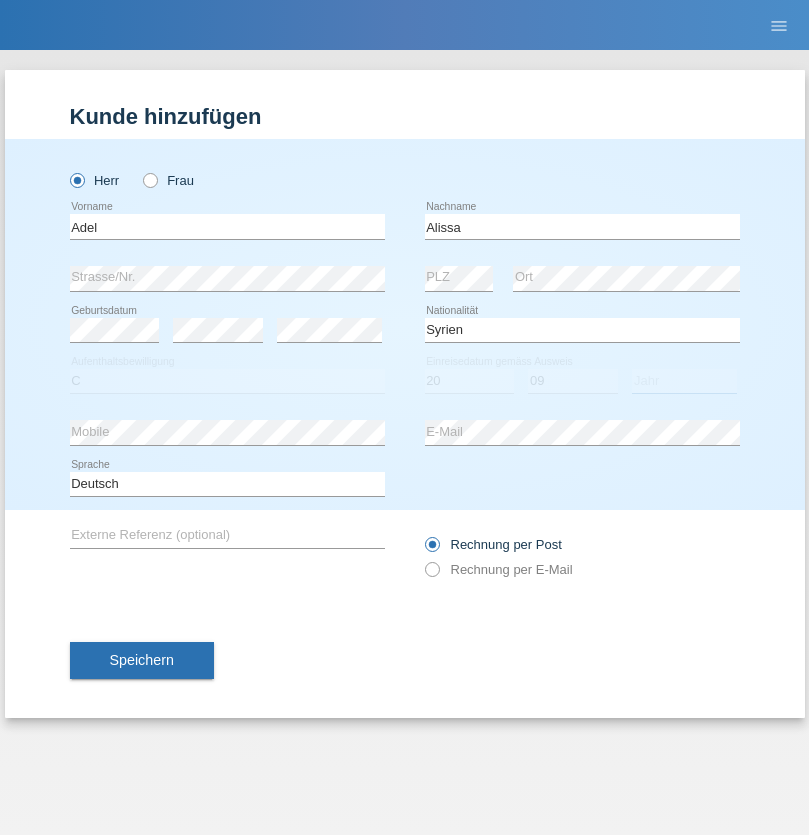 select on "2018" 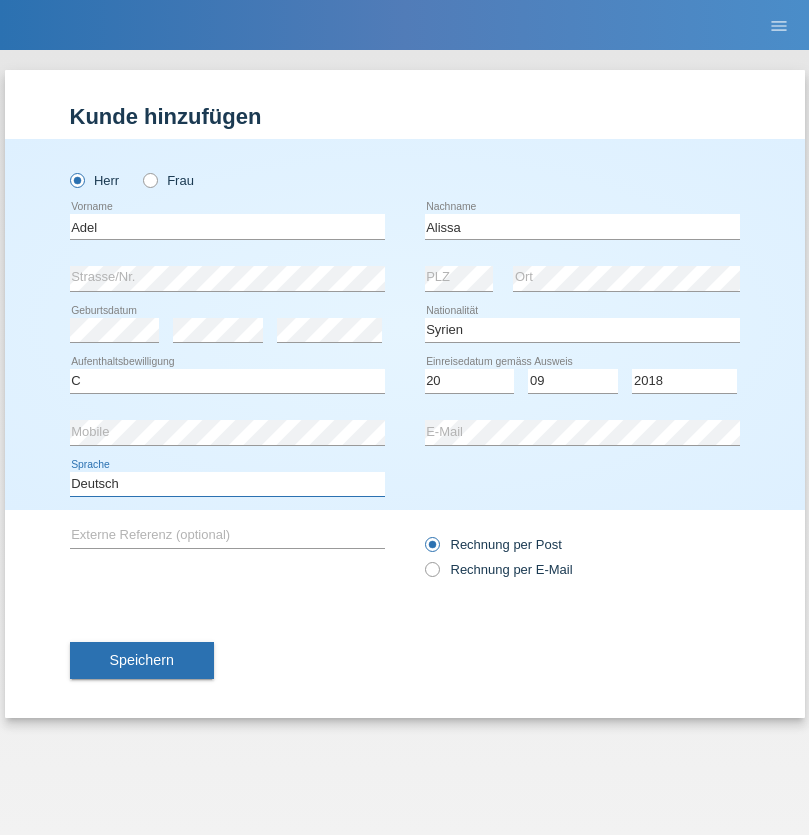 select on "en" 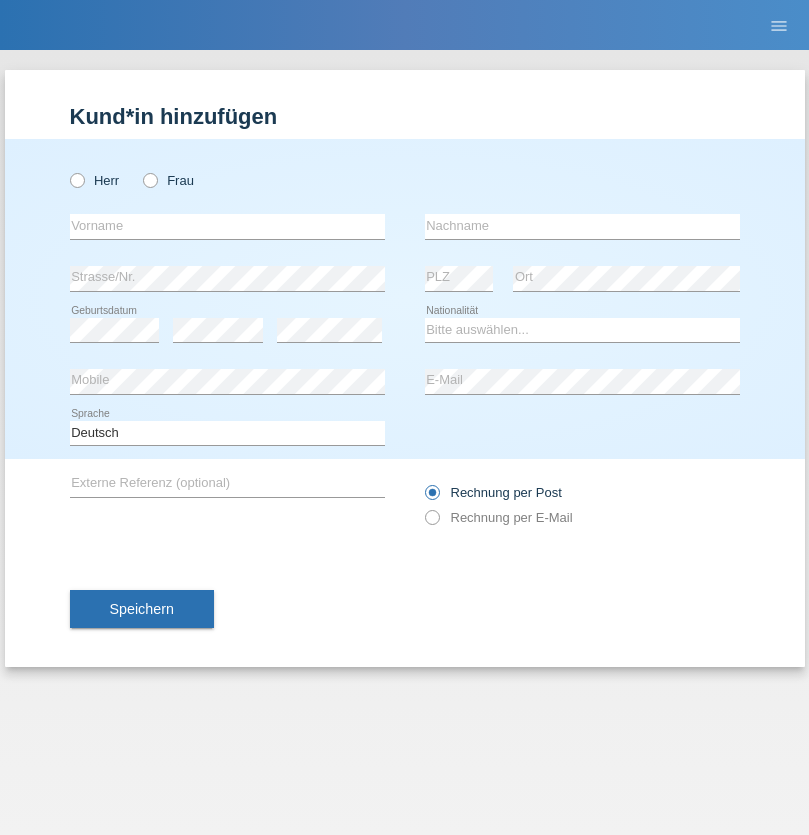 scroll, scrollTop: 0, scrollLeft: 0, axis: both 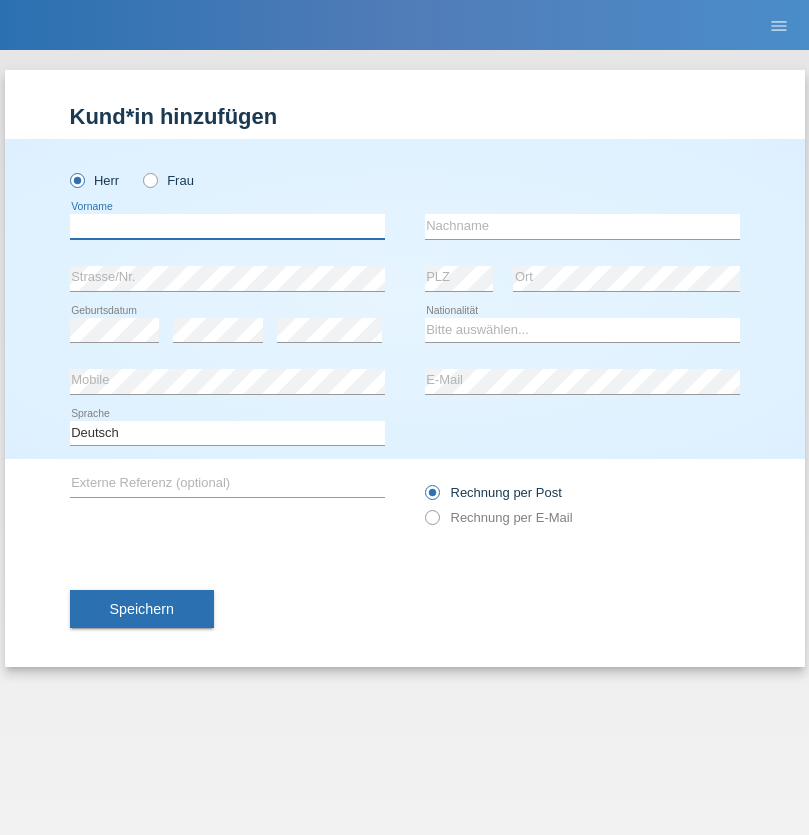 click at bounding box center [227, 226] 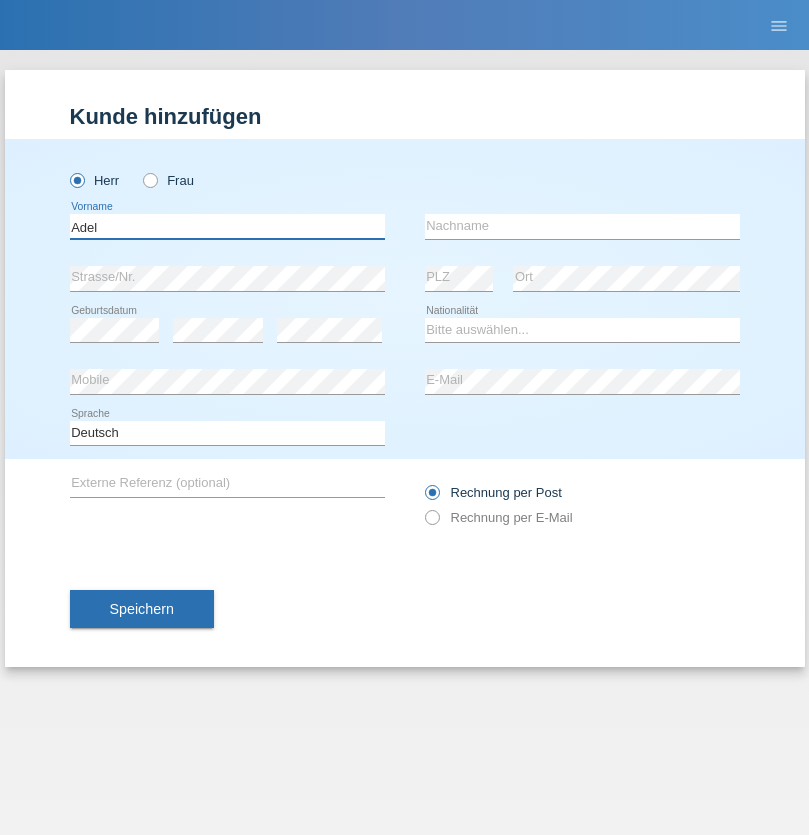 type on "Adel" 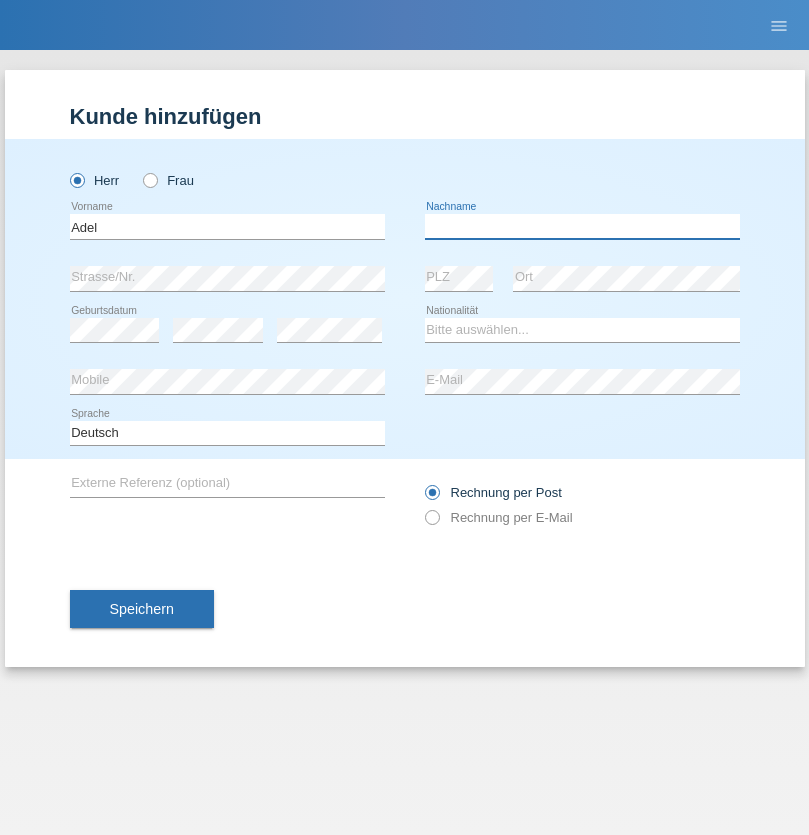 click at bounding box center [582, 226] 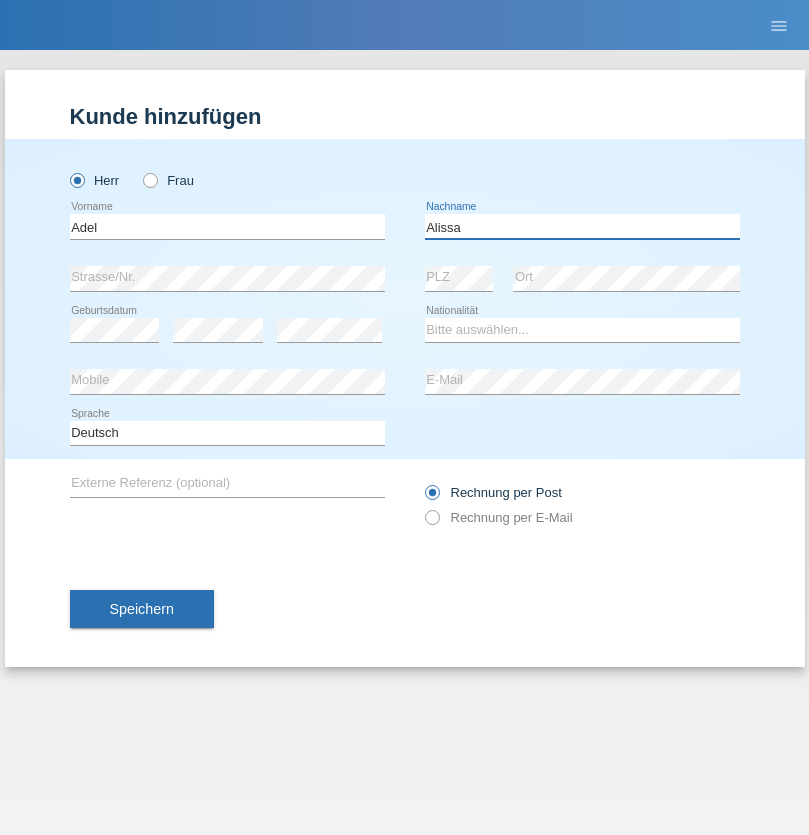 type on "Alissa" 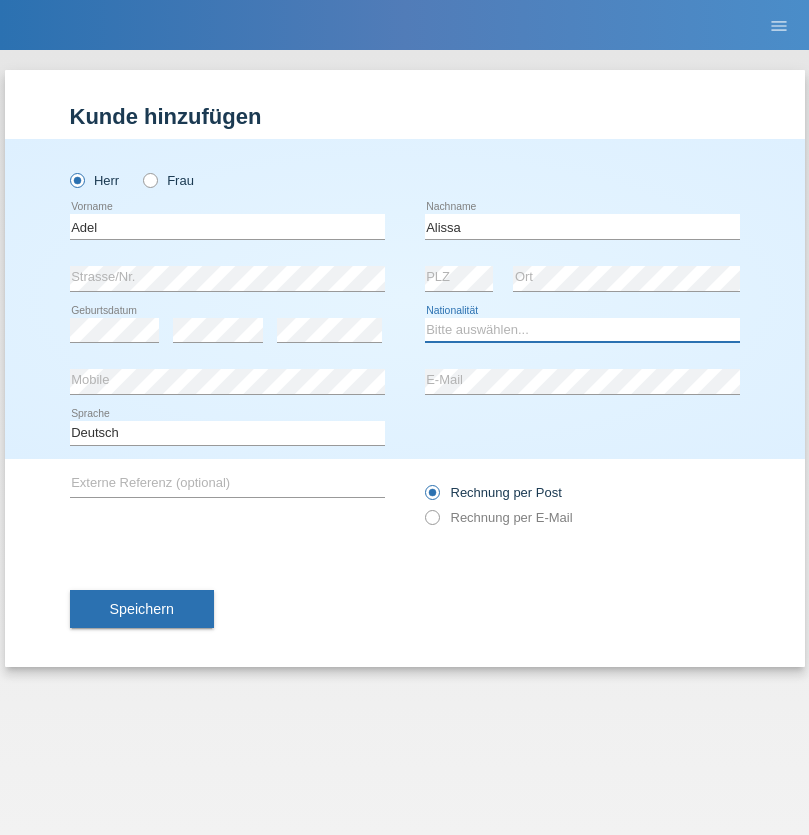 select on "SY" 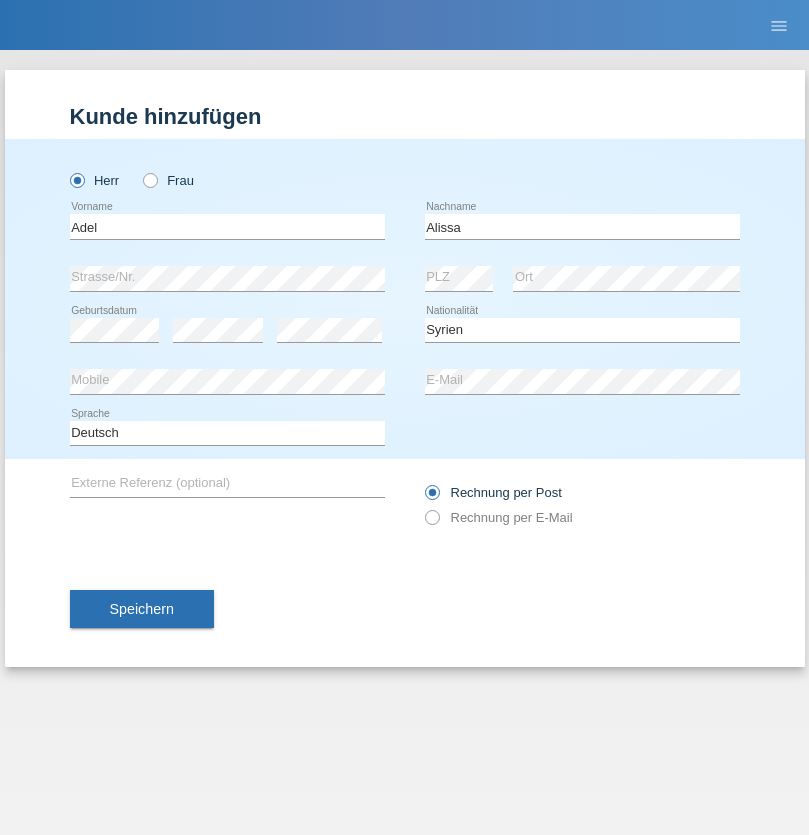 select on "C" 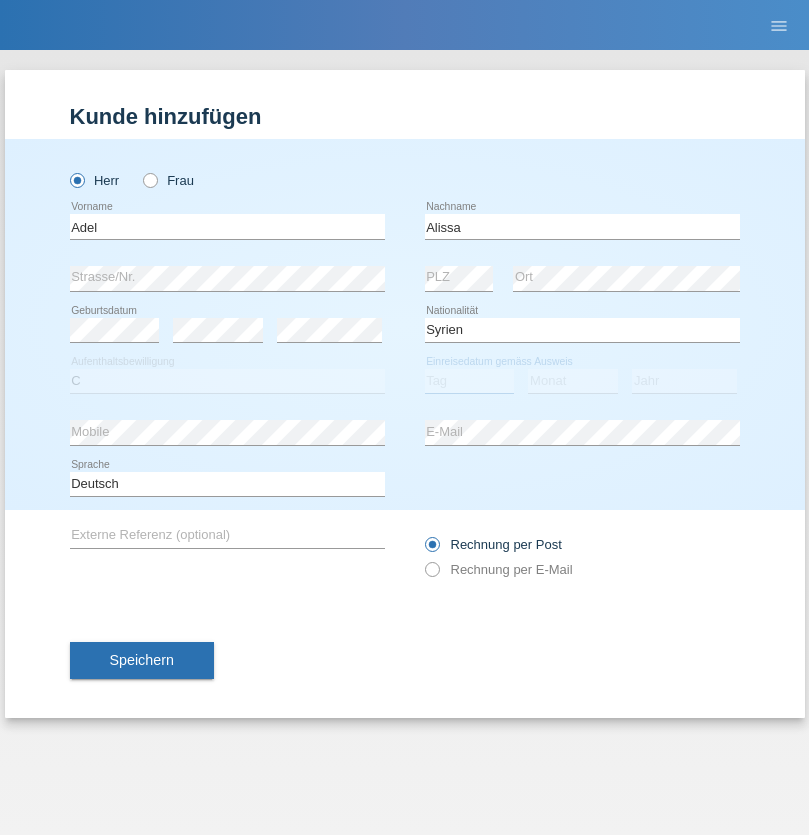select on "20" 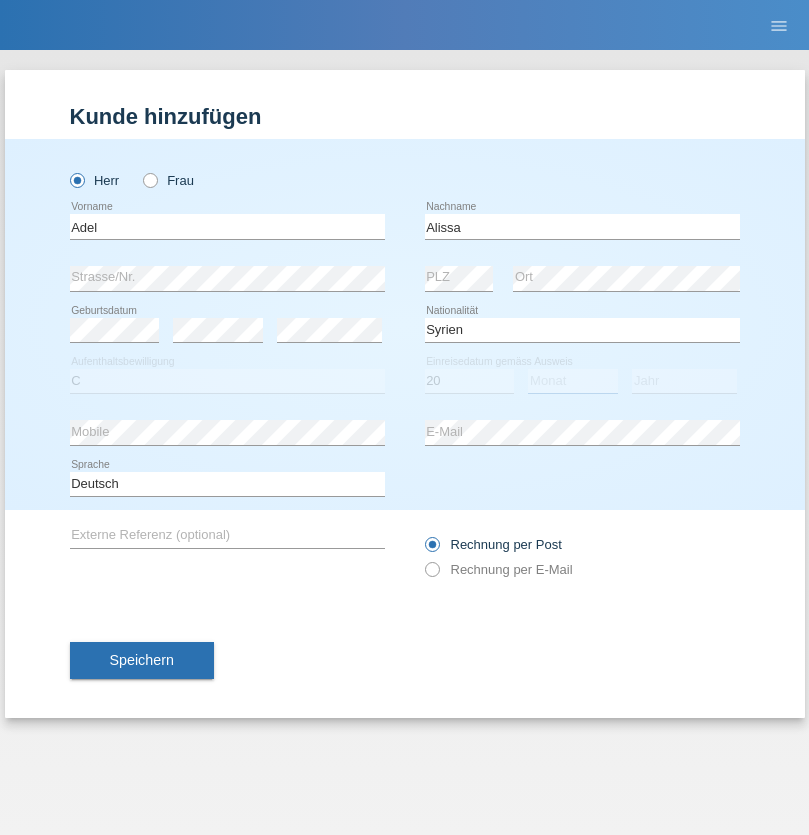 select on "09" 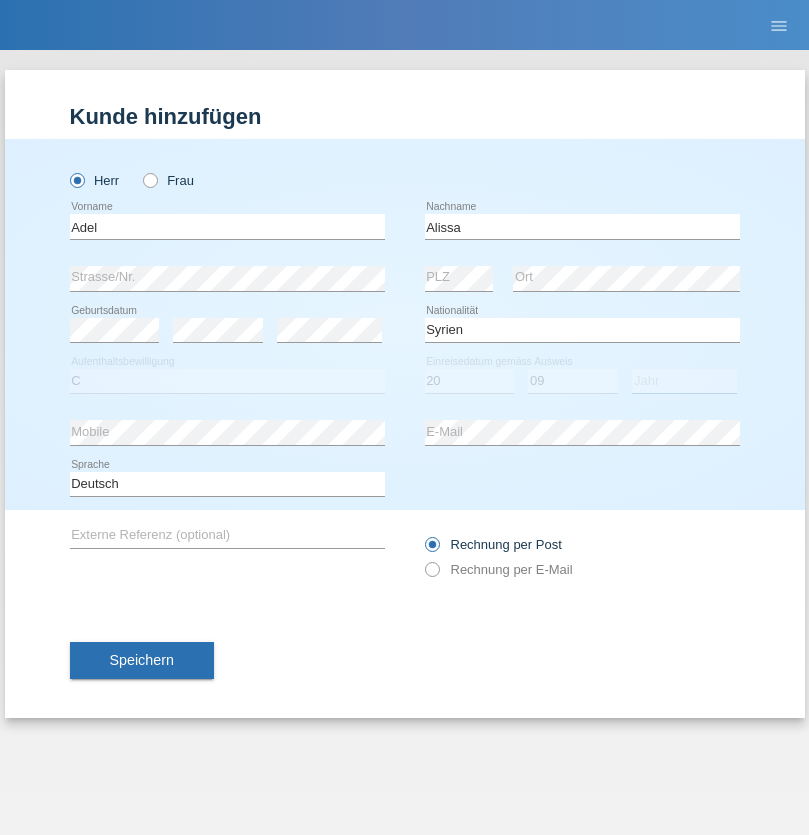 select on "2018" 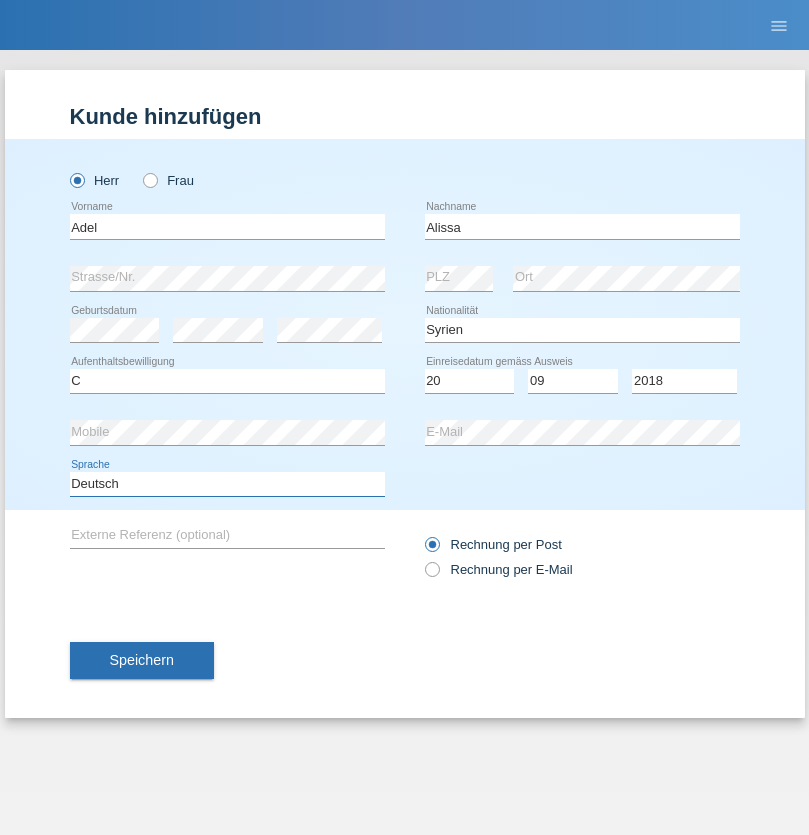 select on "en" 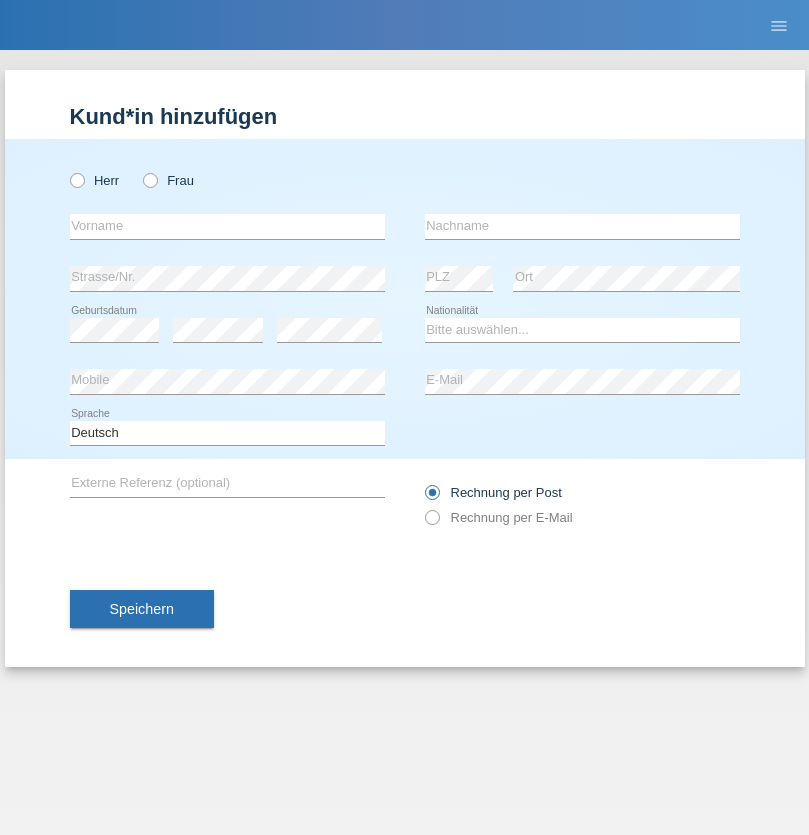 scroll, scrollTop: 0, scrollLeft: 0, axis: both 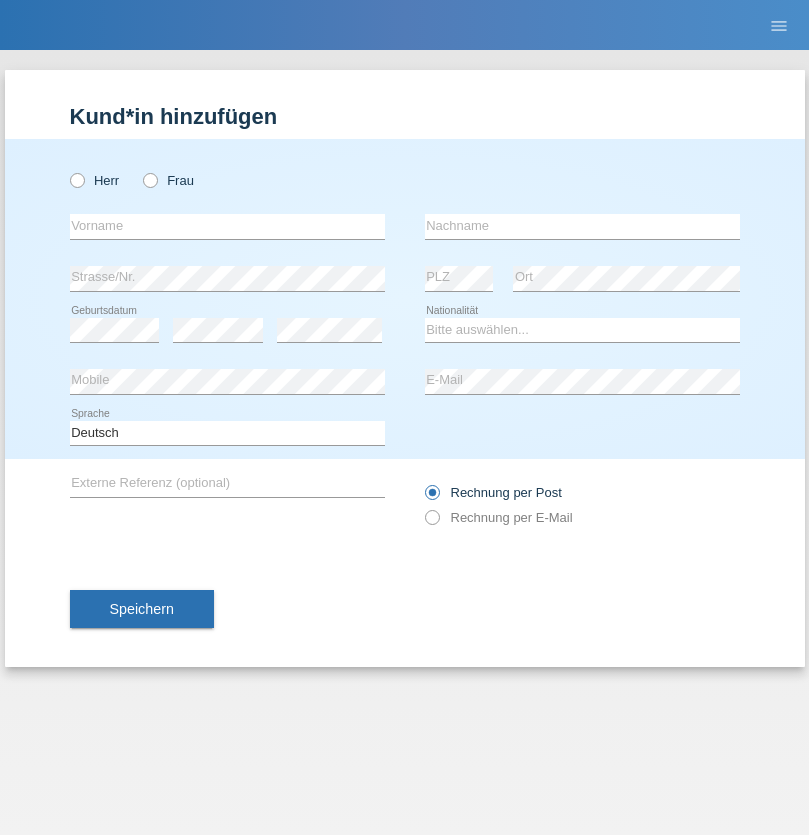 radio on "true" 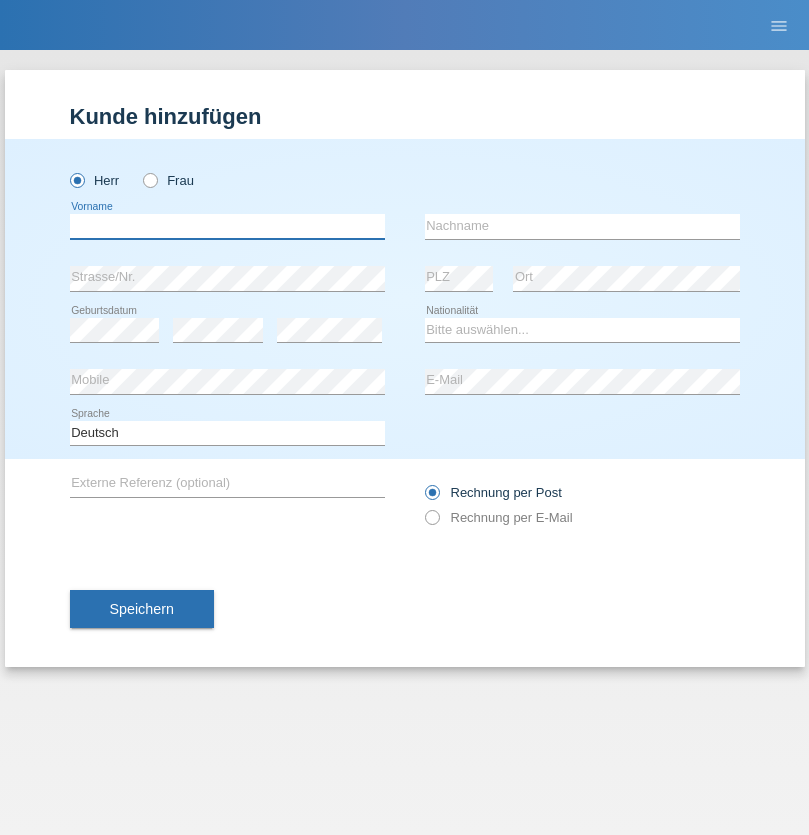 click at bounding box center [227, 226] 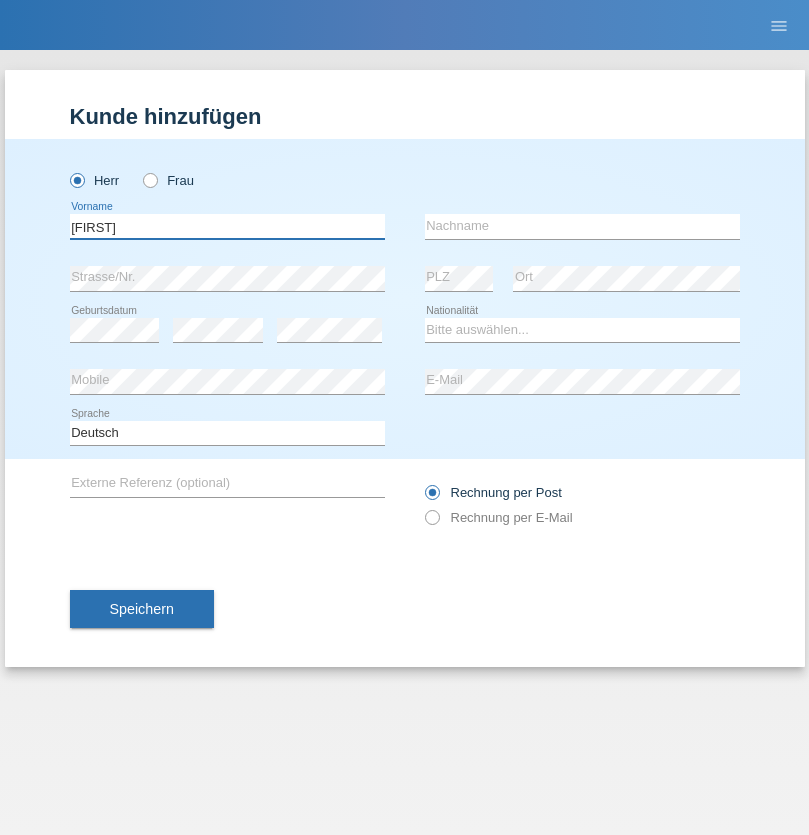 type on "Vincenzo" 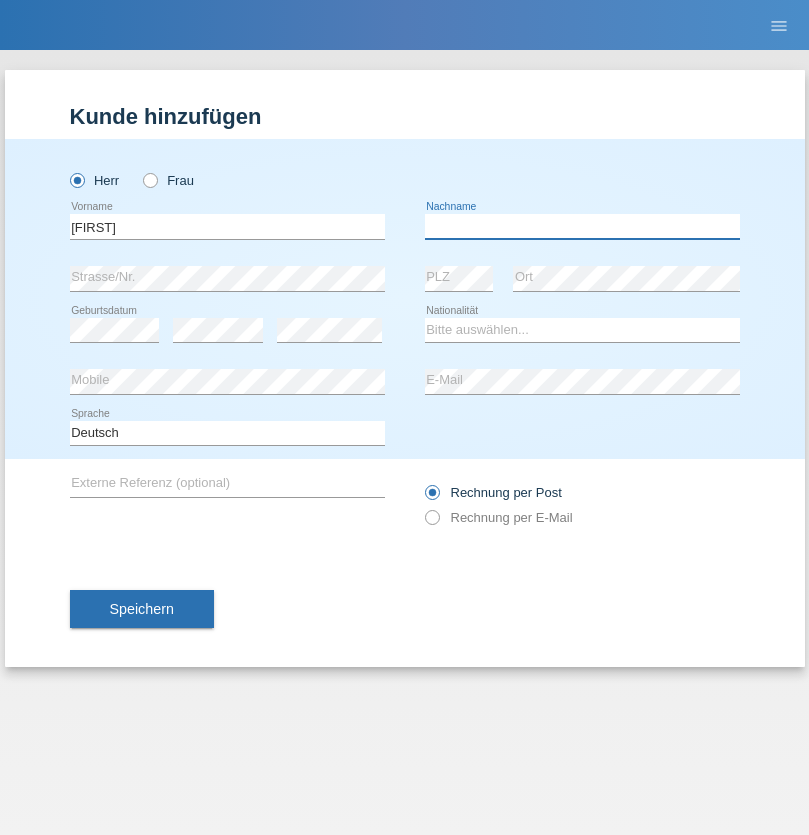 click at bounding box center (582, 226) 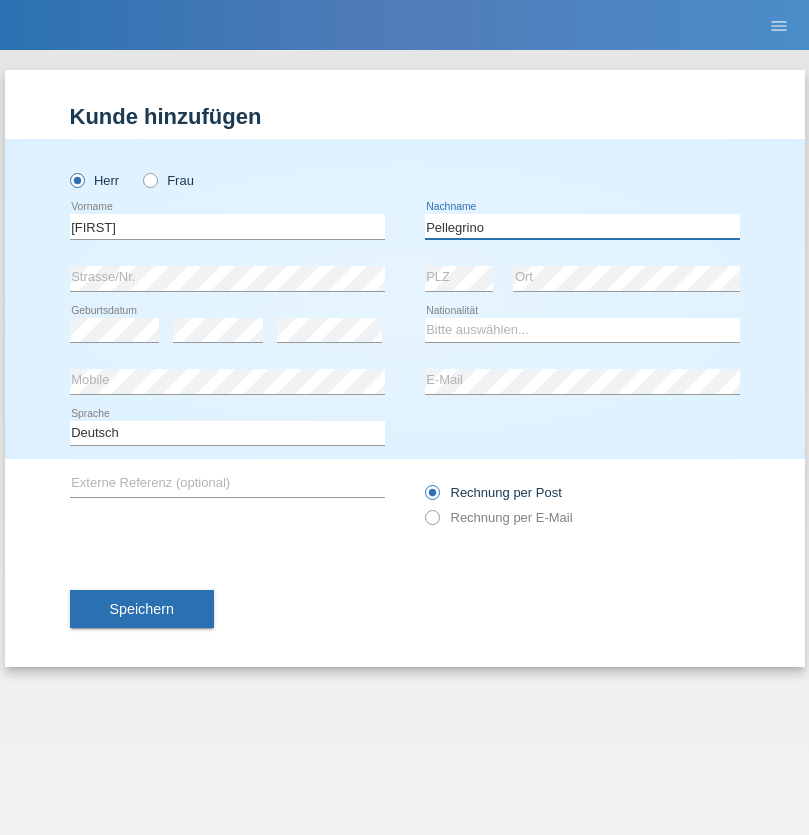 type on "Pellegrino" 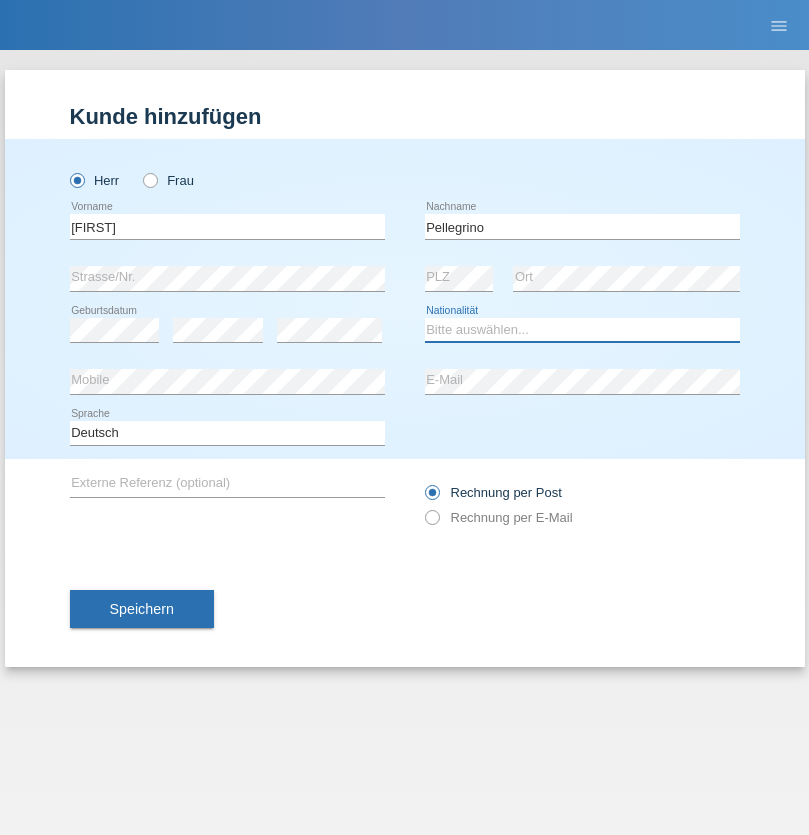 select on "IT" 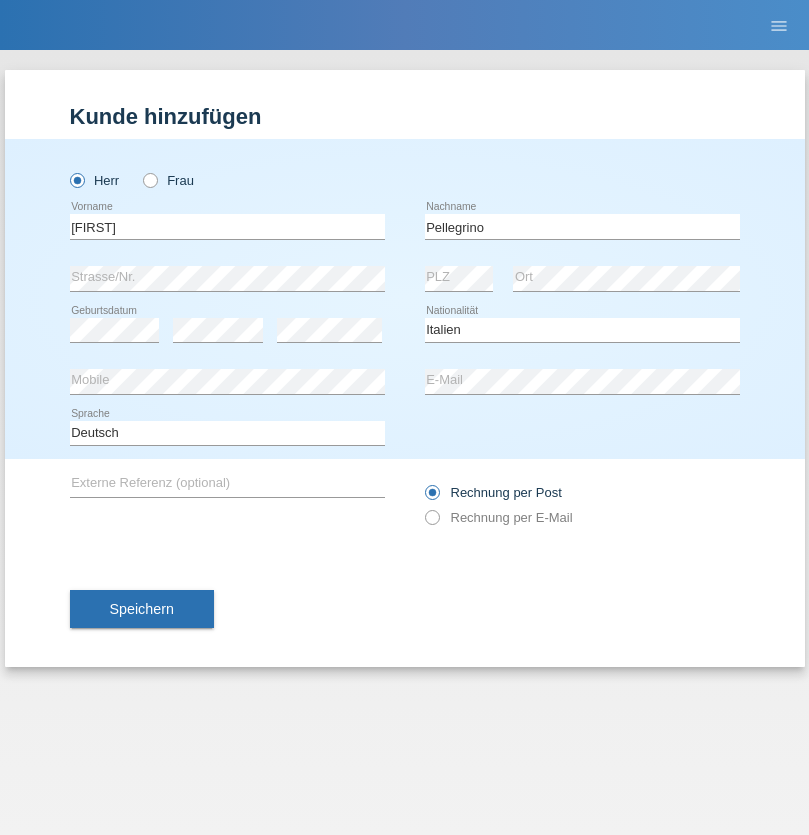 select on "C" 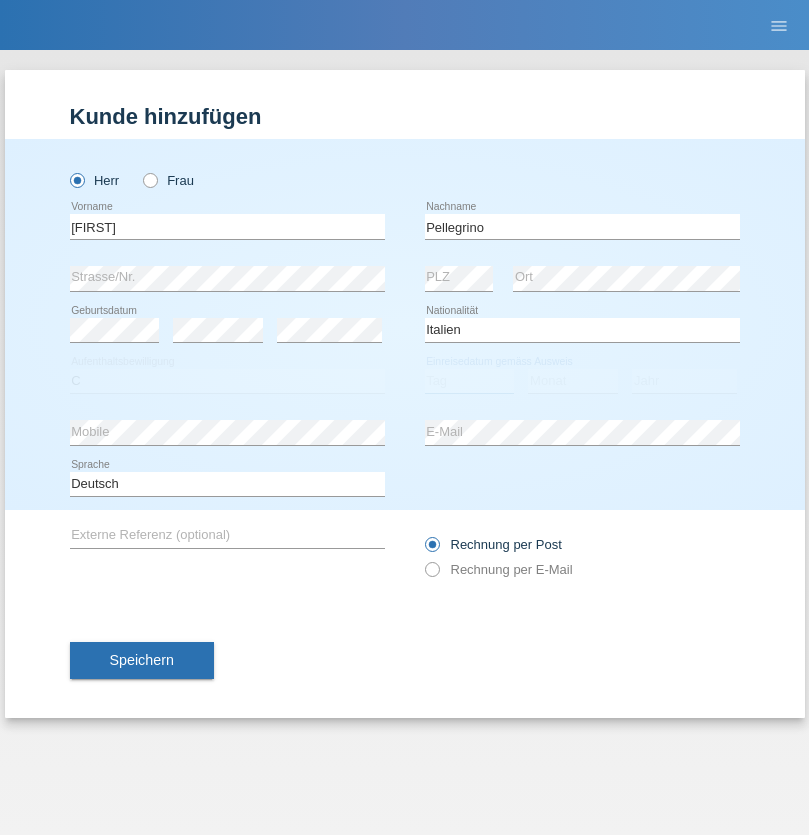 select on "07" 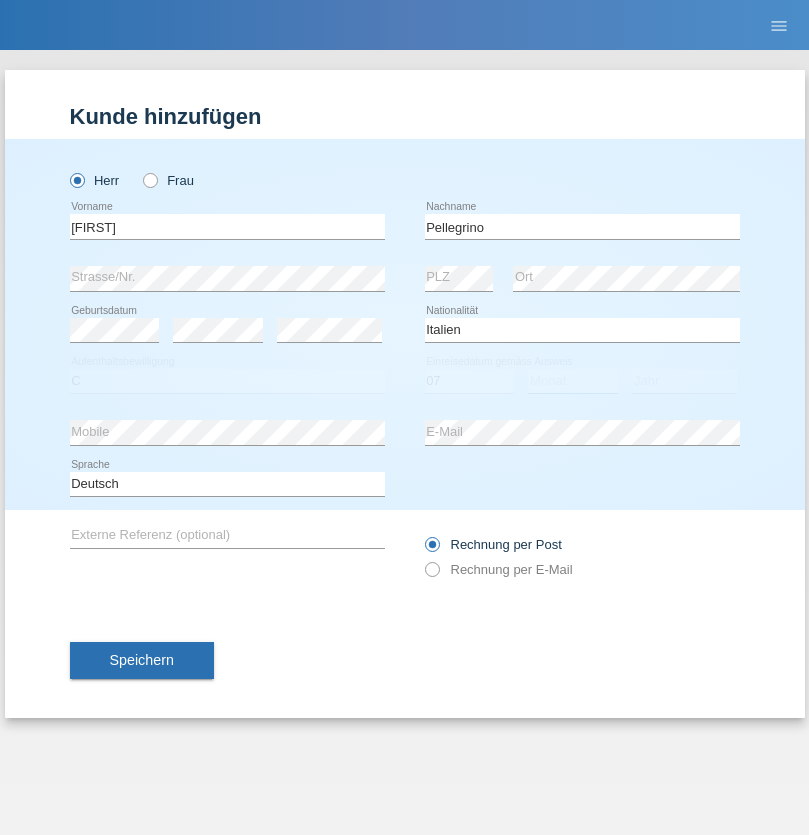 select on "07" 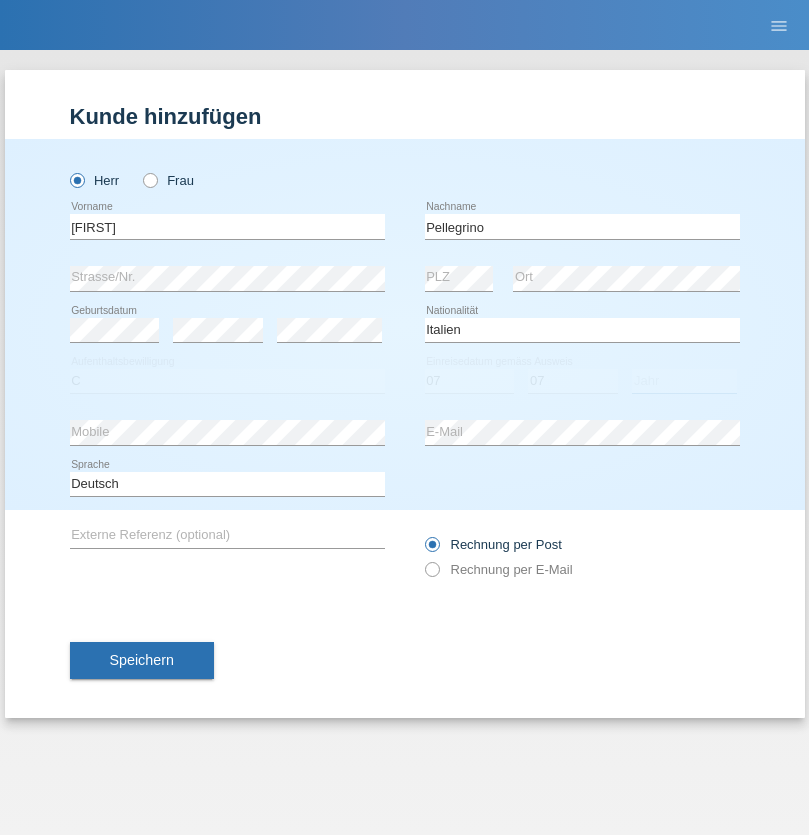 select on "2021" 